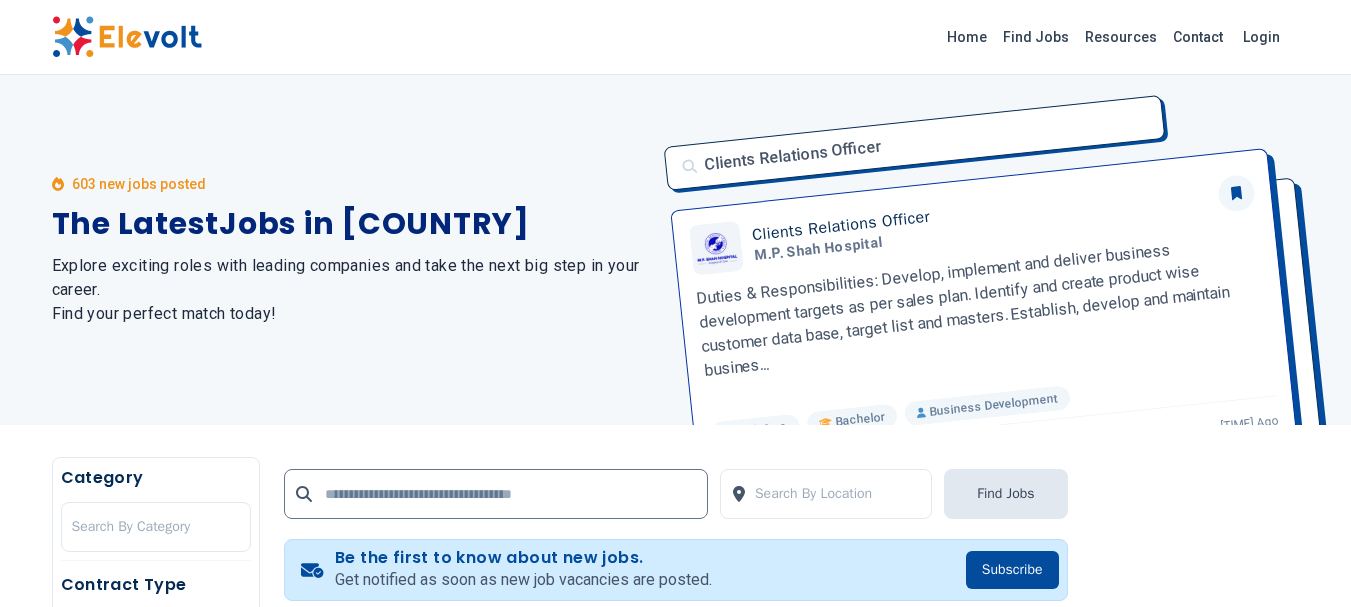 scroll, scrollTop: 1000, scrollLeft: 0, axis: vertical 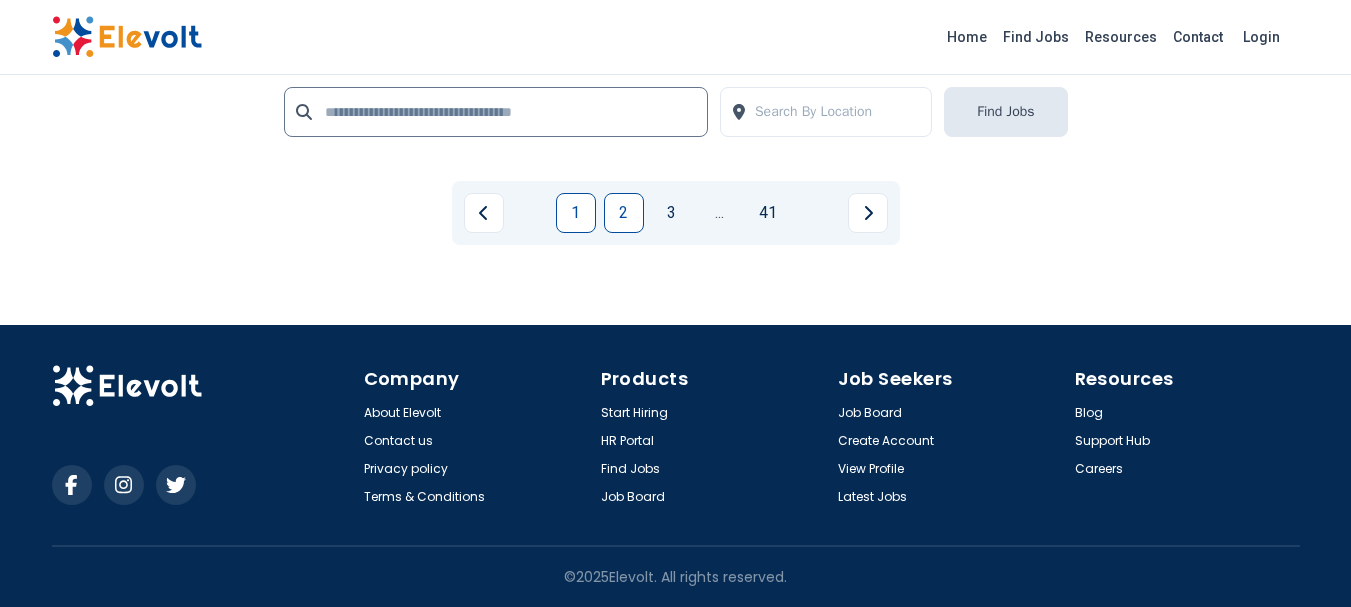 click on "2" at bounding box center (624, 213) 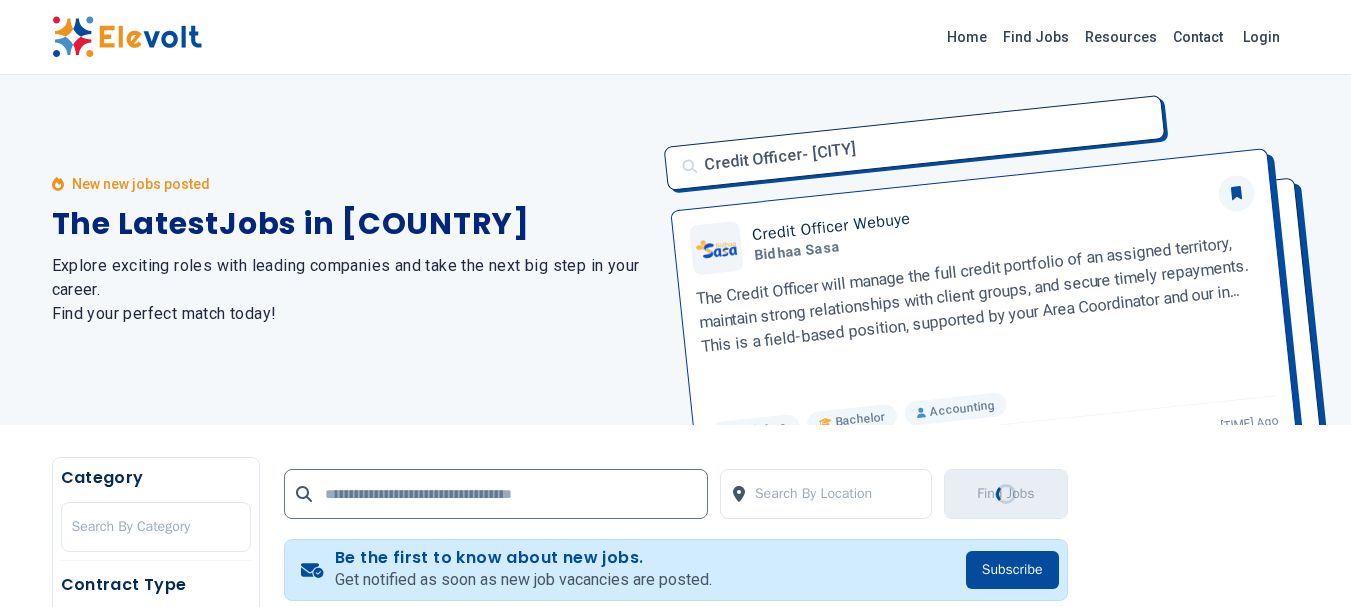 scroll, scrollTop: 500, scrollLeft: 0, axis: vertical 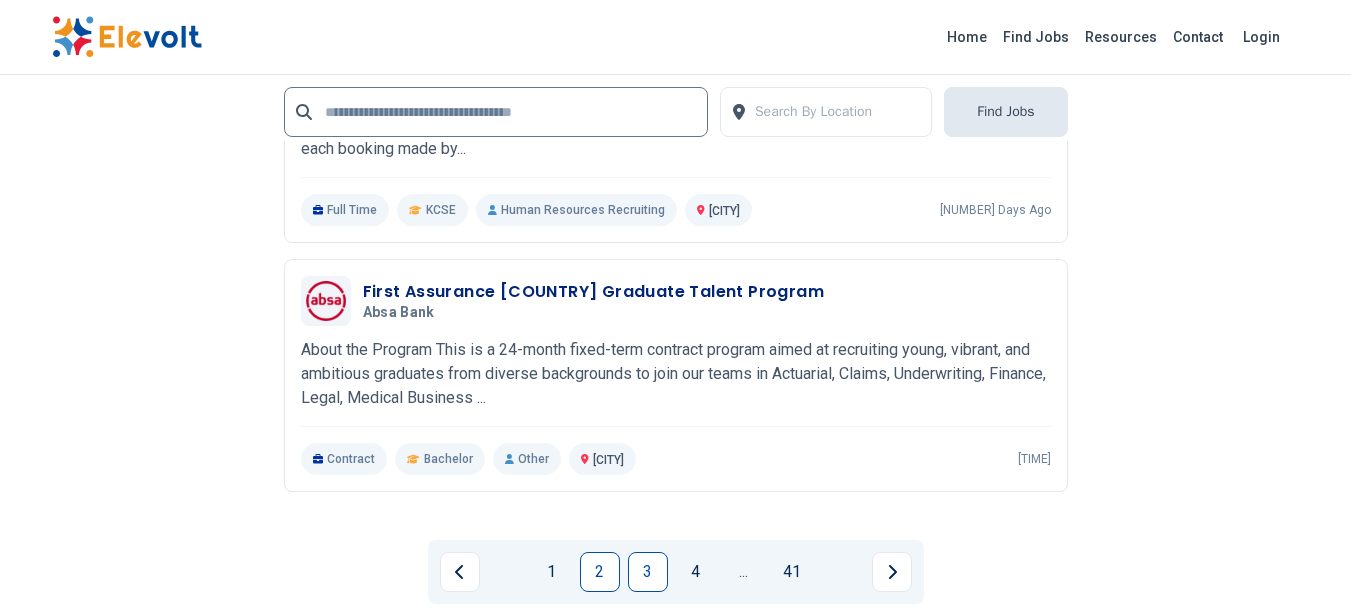 click on "3" at bounding box center (648, 572) 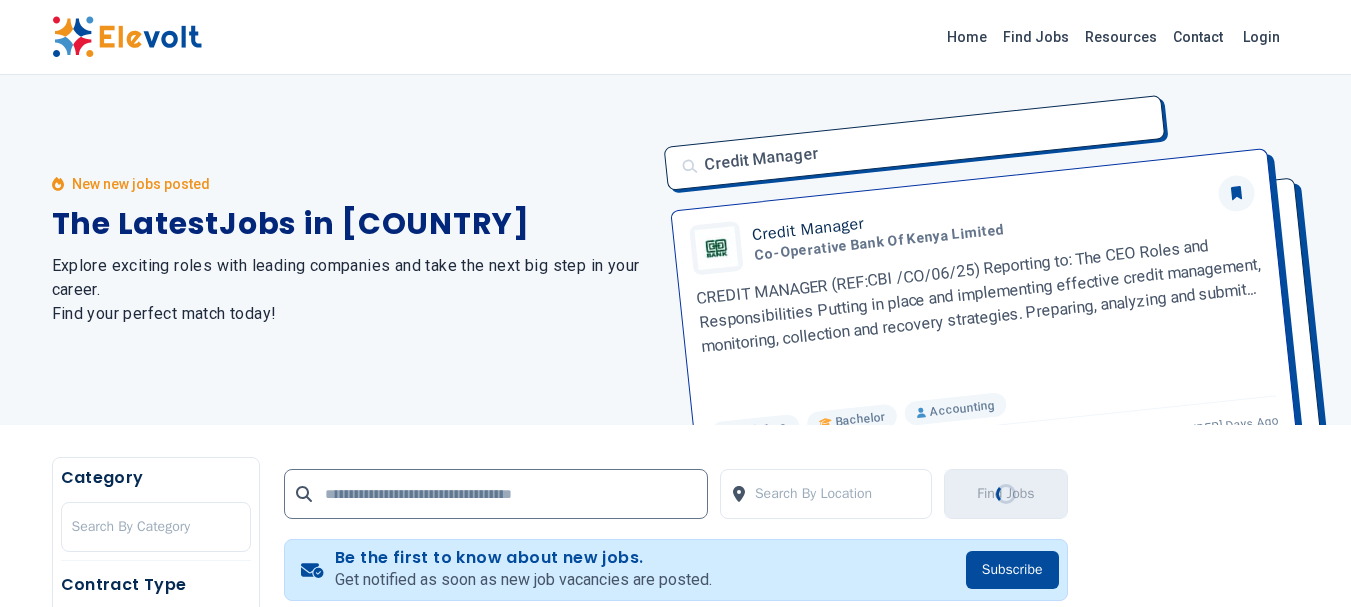 scroll, scrollTop: 500, scrollLeft: 0, axis: vertical 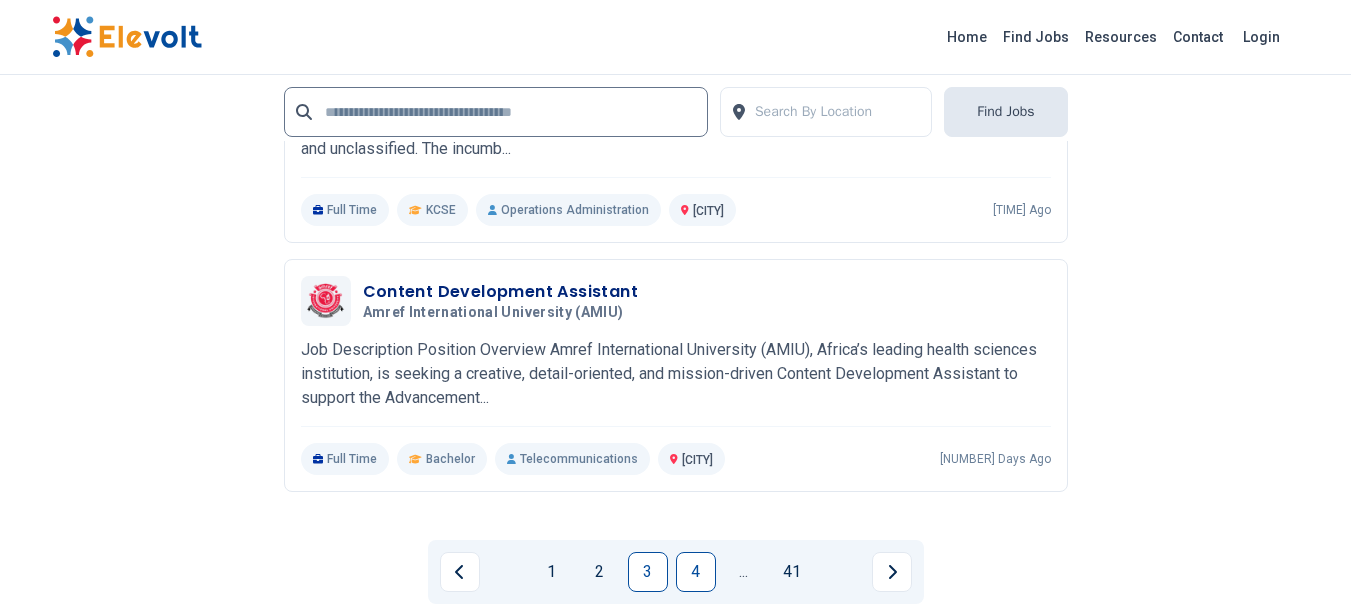 click on "4" at bounding box center [696, 572] 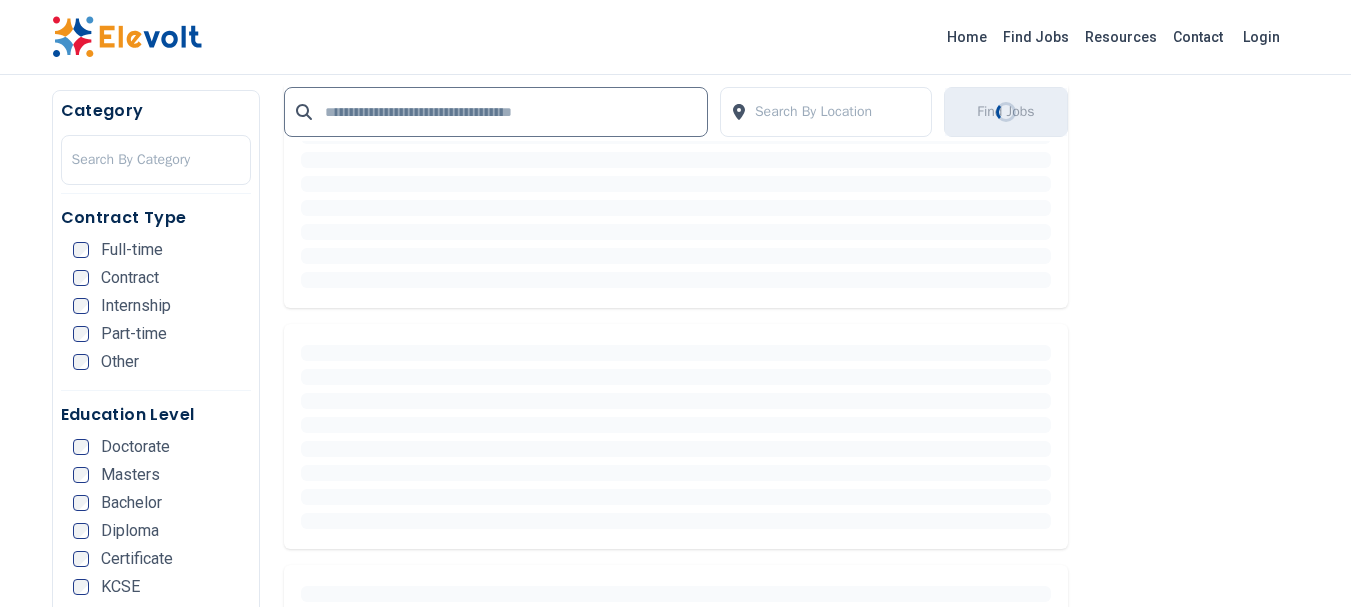 scroll, scrollTop: 71, scrollLeft: 0, axis: vertical 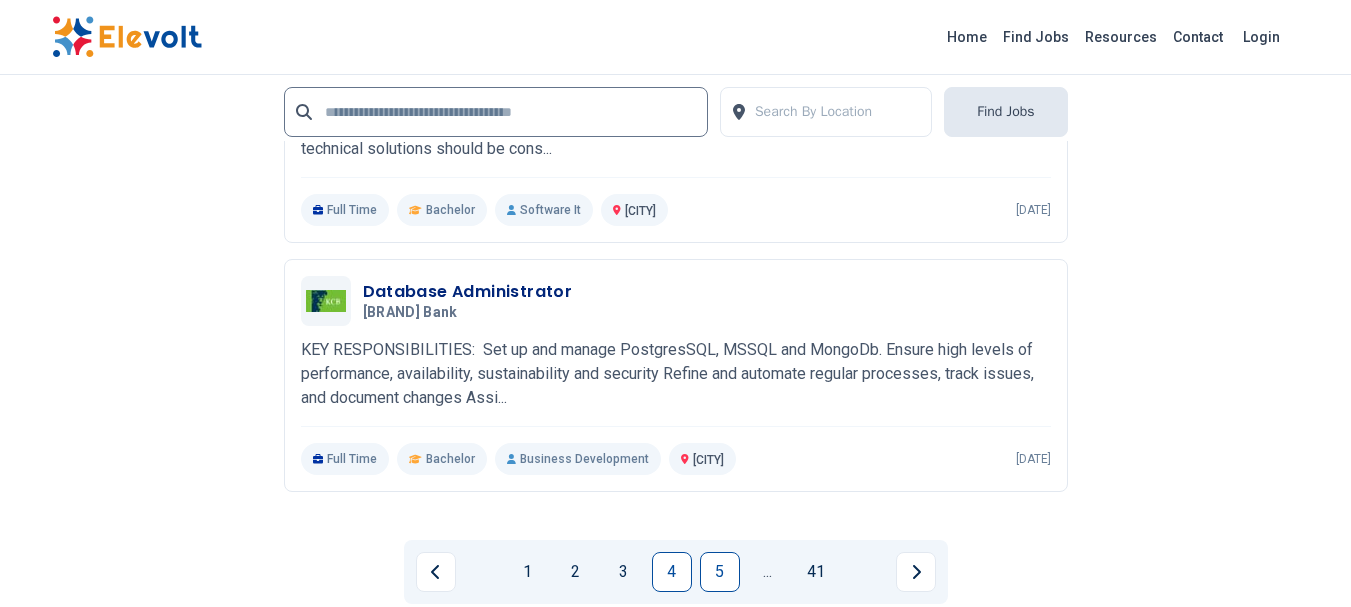 click on "5" at bounding box center [720, 572] 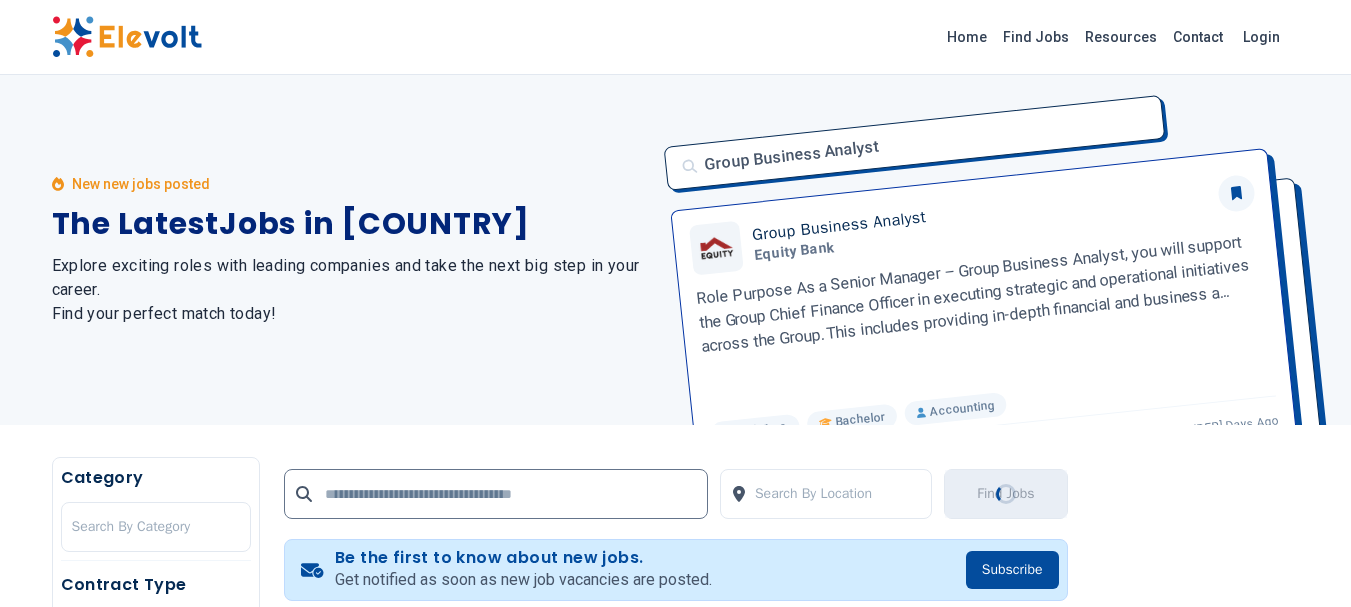scroll, scrollTop: 500, scrollLeft: 0, axis: vertical 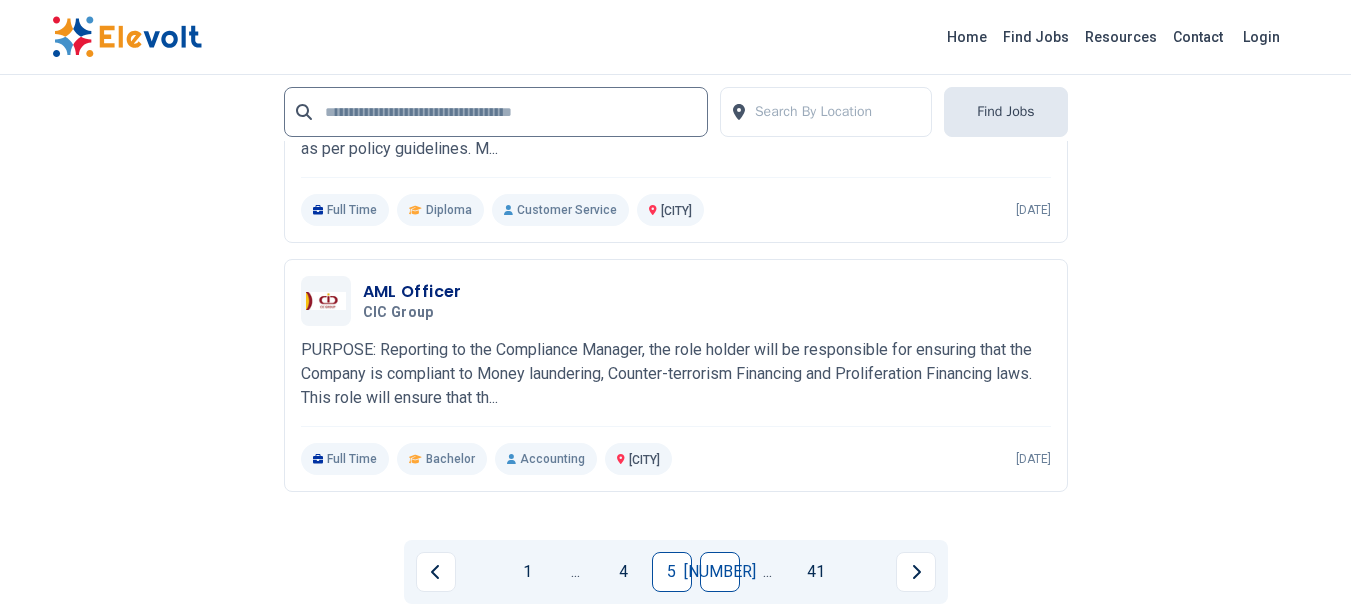 click on "[NUMBER]" at bounding box center [720, 572] 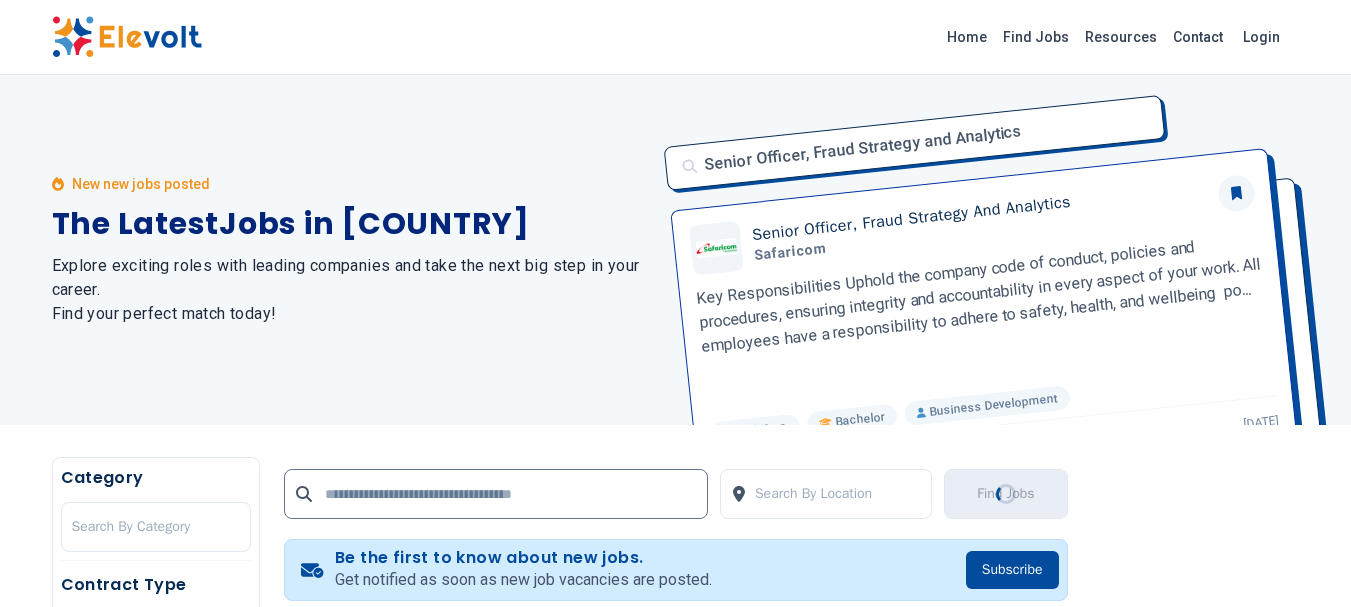 scroll, scrollTop: 500, scrollLeft: 0, axis: vertical 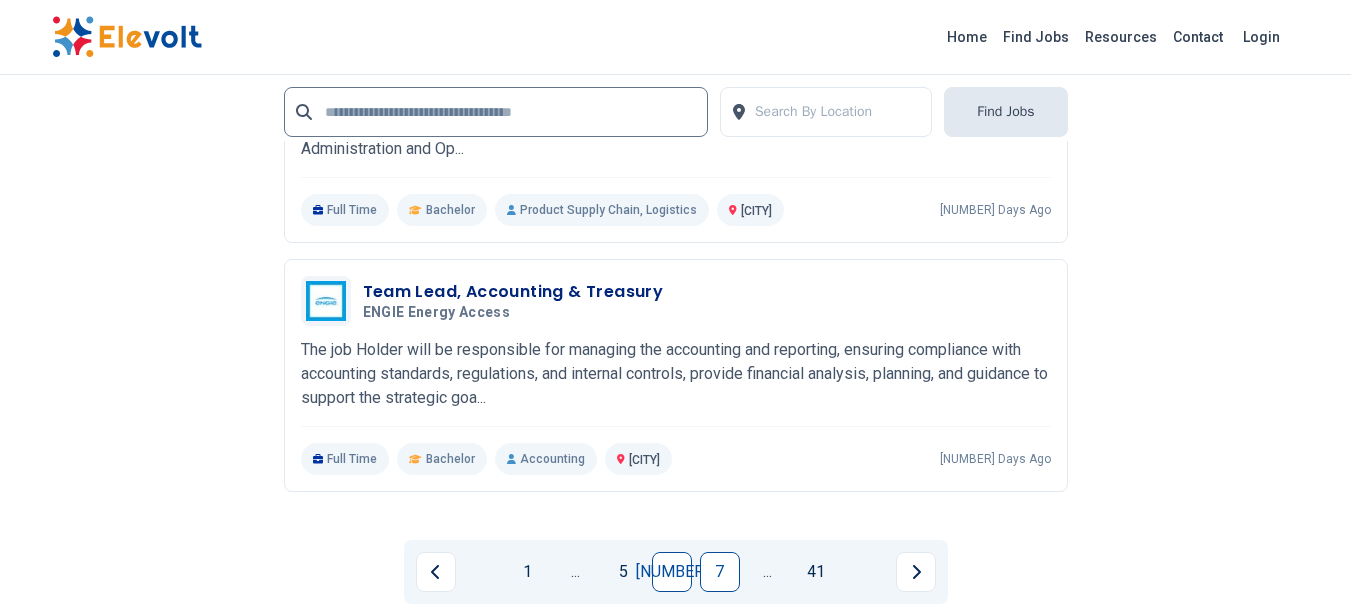 click on "7" at bounding box center [720, 572] 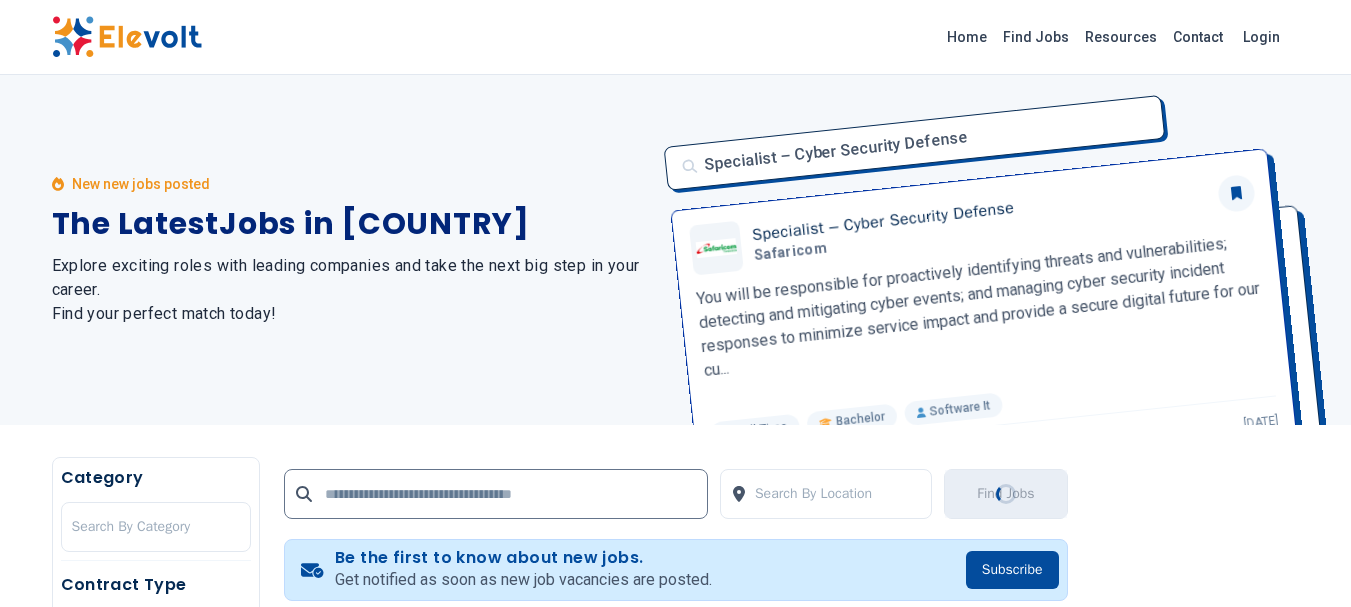 scroll, scrollTop: 500, scrollLeft: 0, axis: vertical 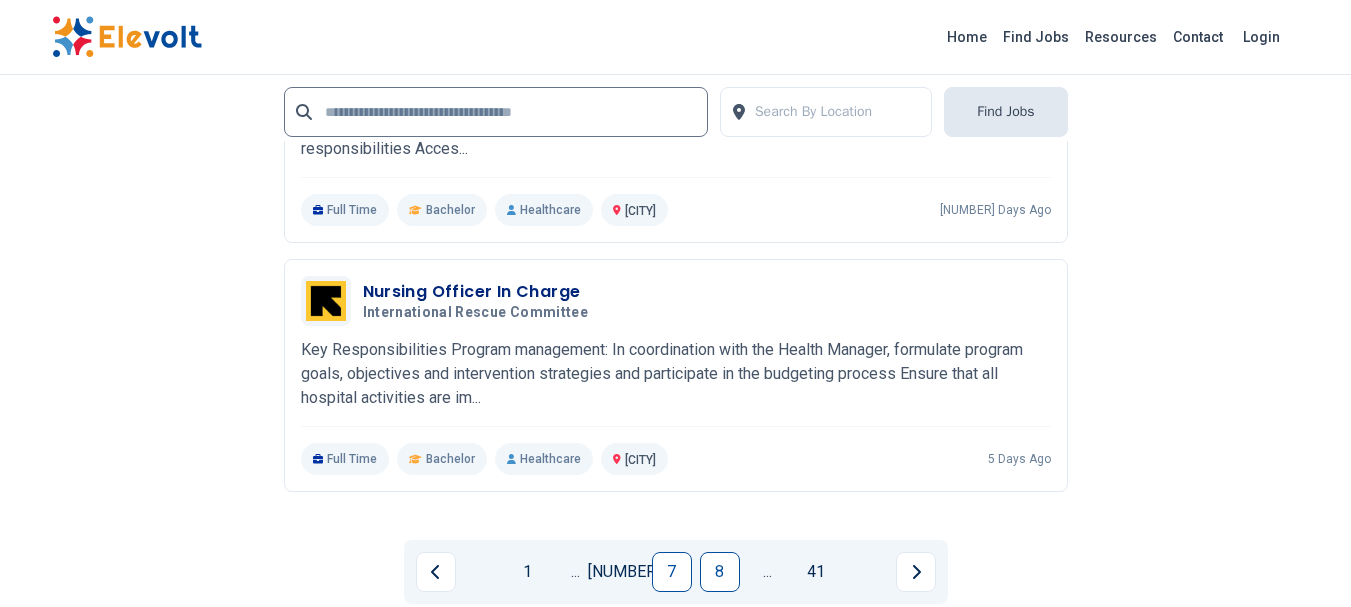click on "8" at bounding box center (720, 572) 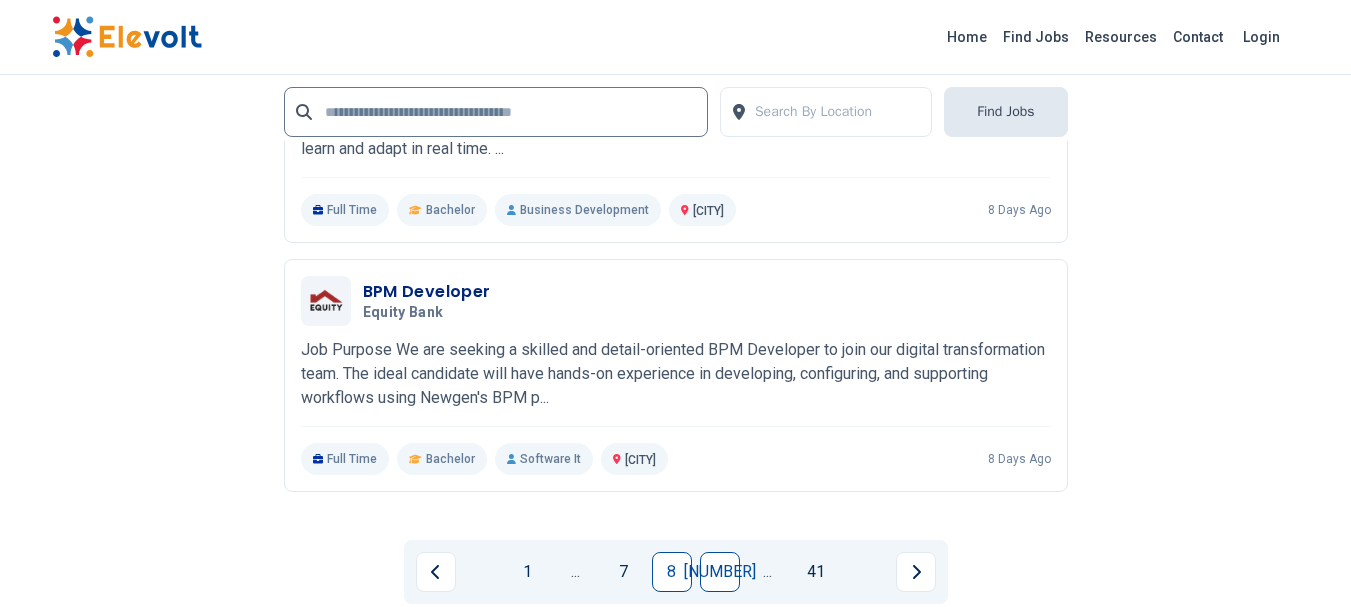 click on "[NUMBER]" at bounding box center [720, 572] 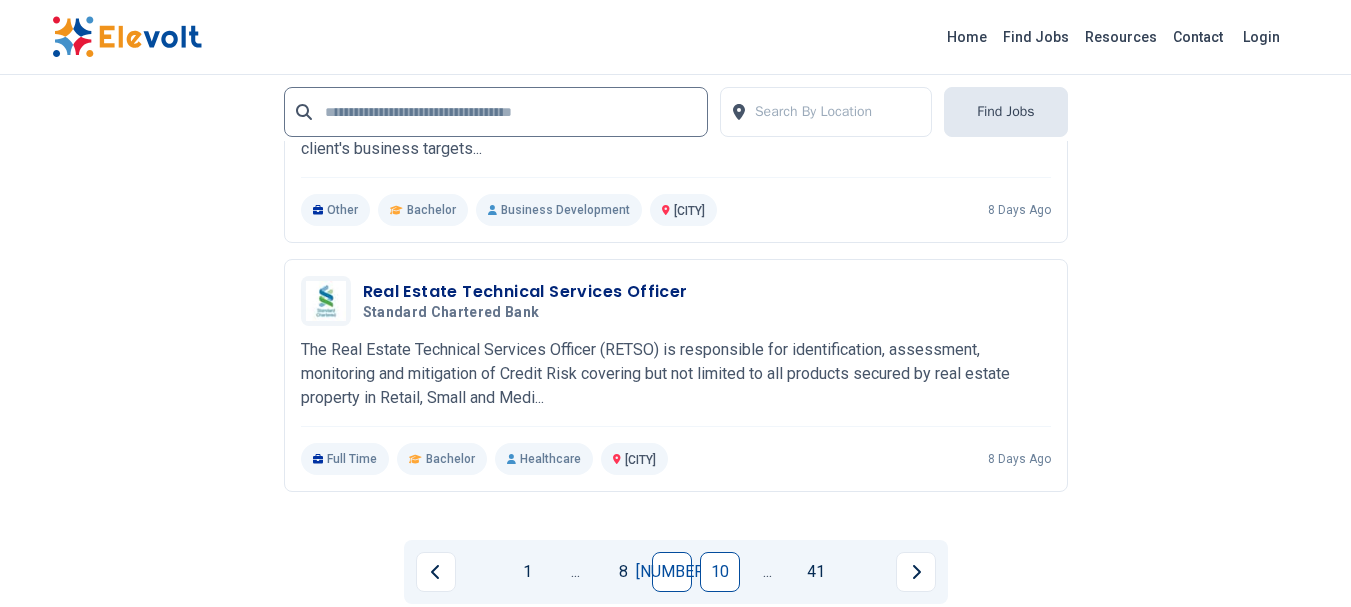 click on "10" at bounding box center (720, 572) 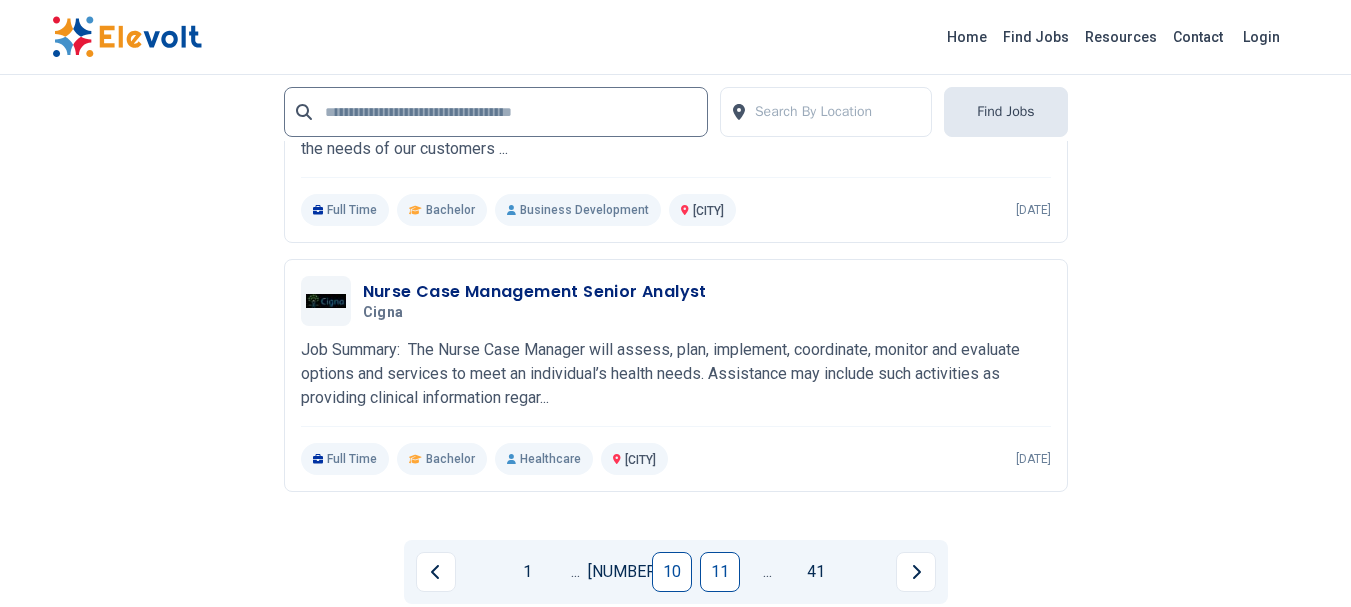 click on "11" at bounding box center [720, 572] 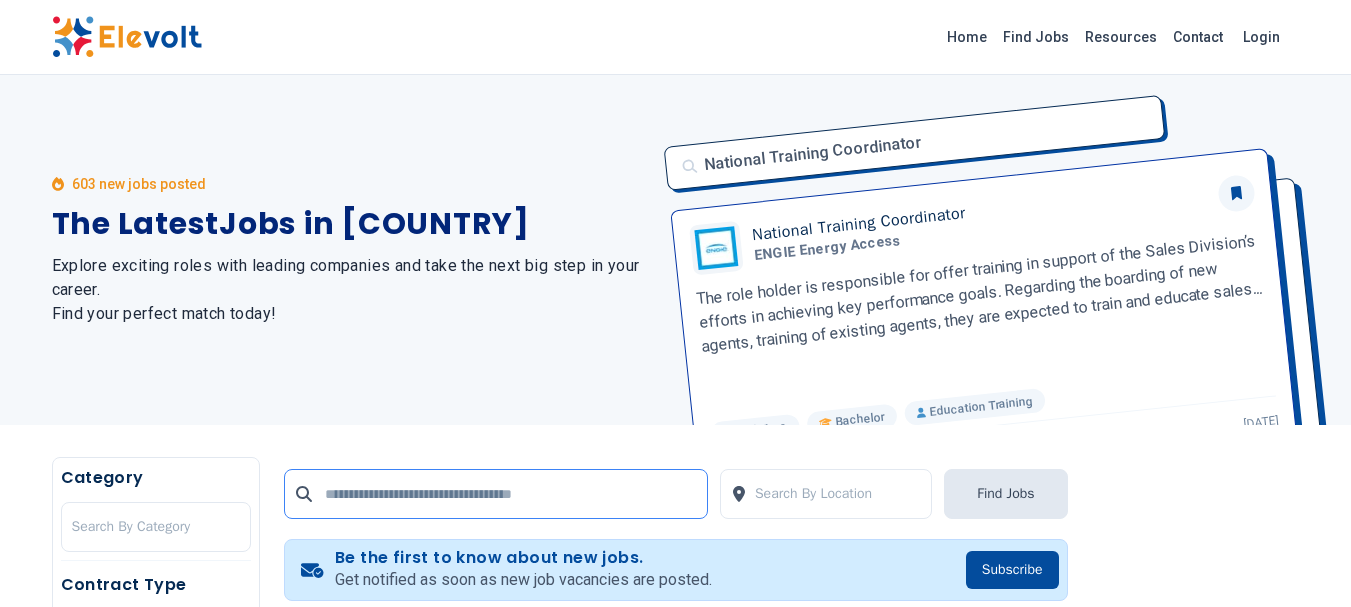 click at bounding box center (496, 494) 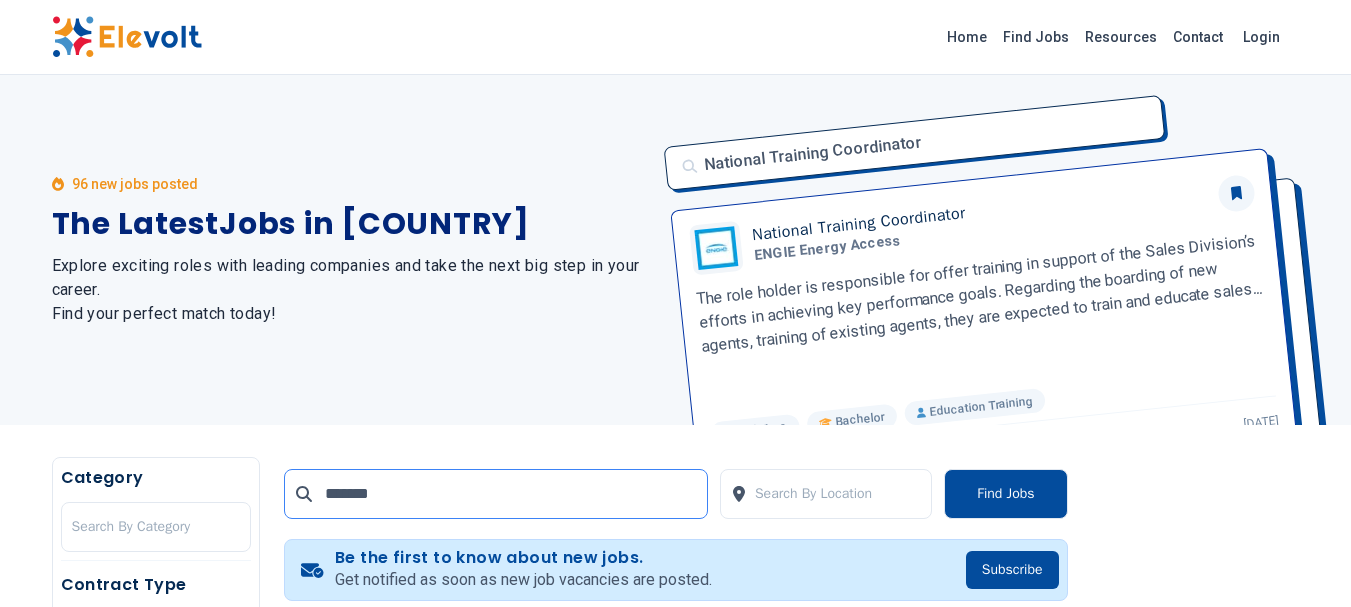 click at bounding box center (0, 0) 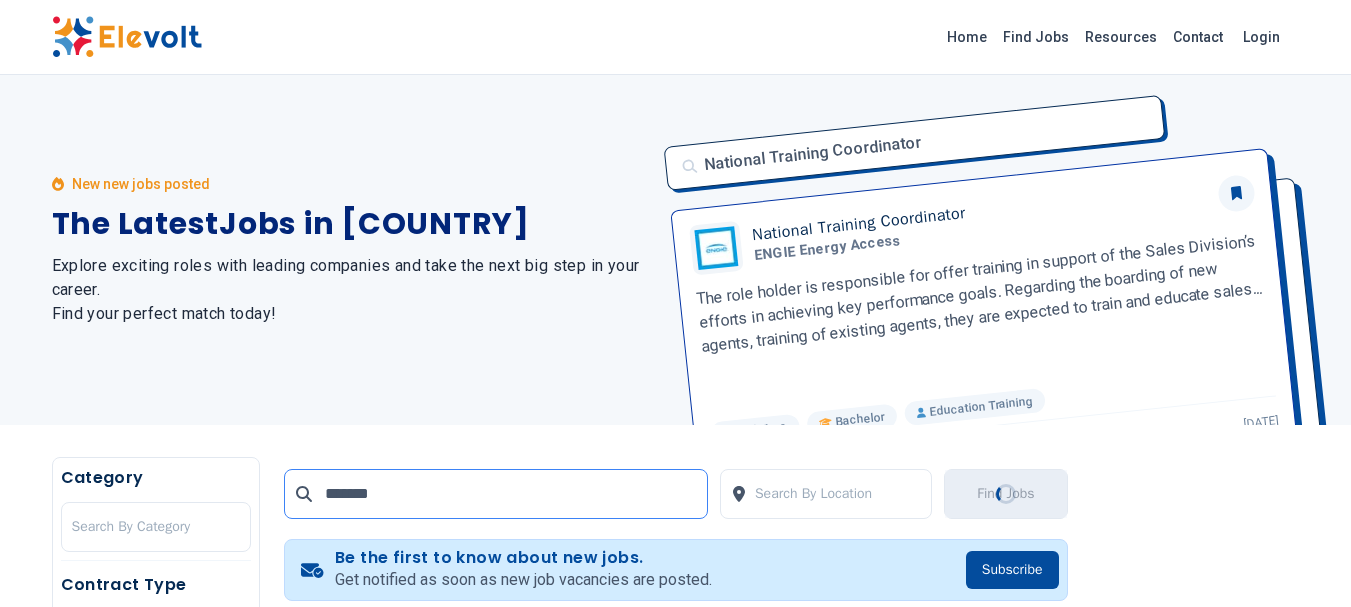 scroll, scrollTop: 500, scrollLeft: 0, axis: vertical 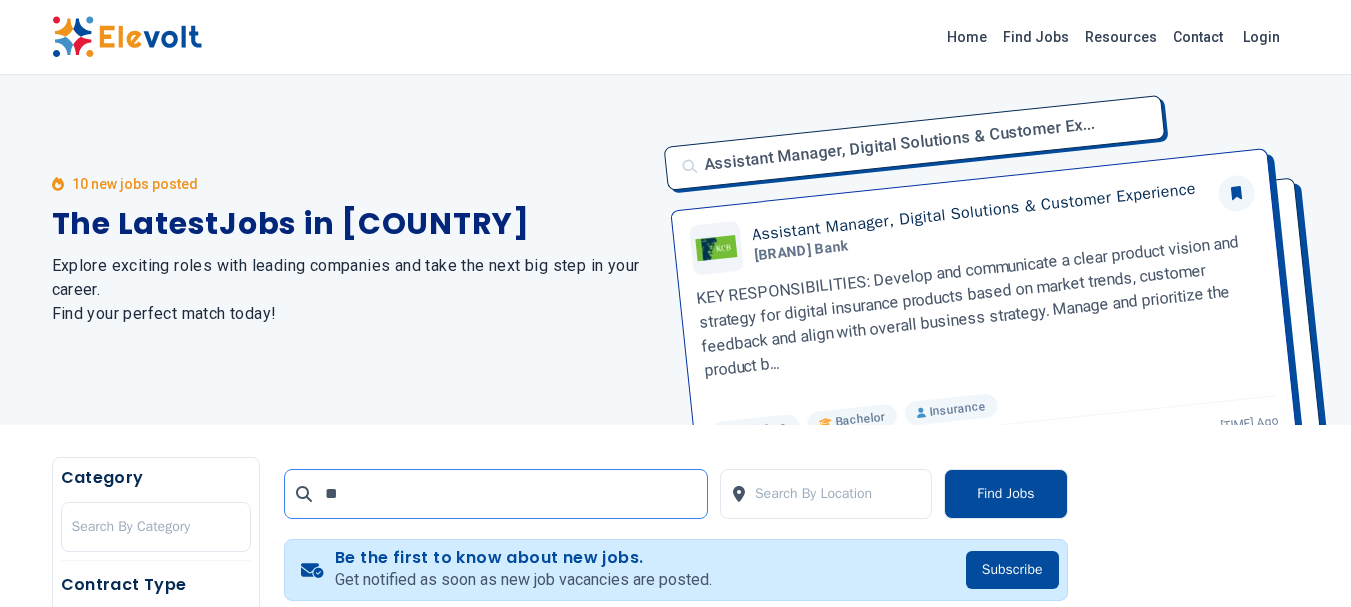 type on "*" 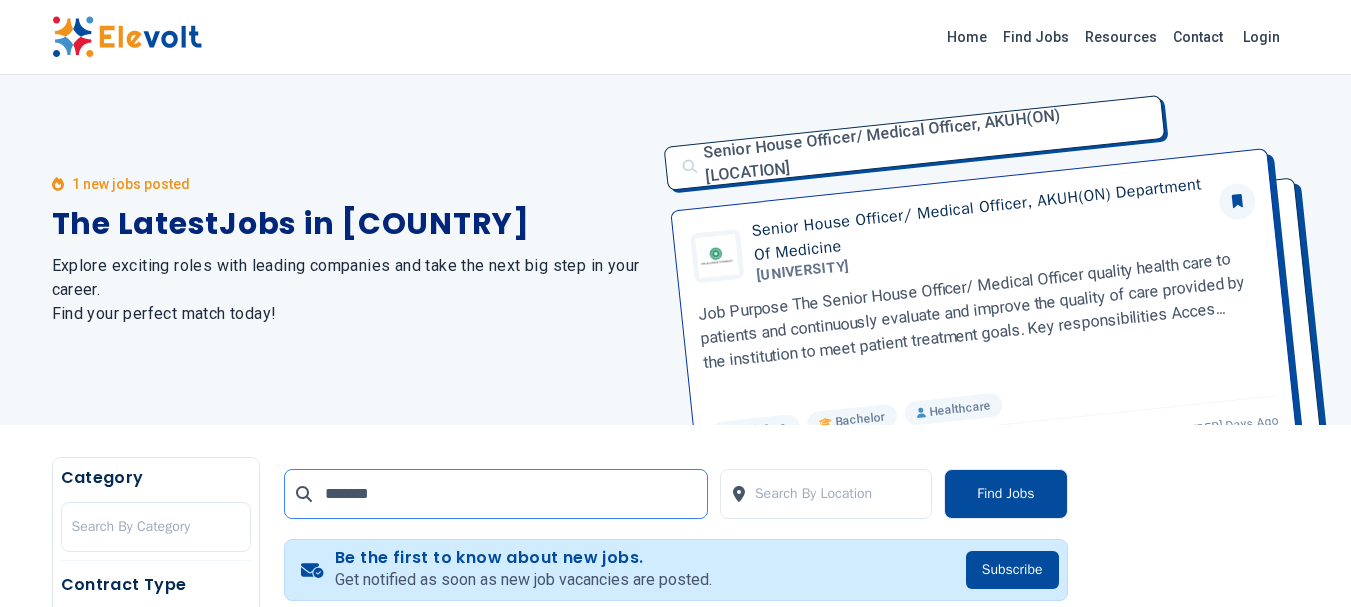 scroll, scrollTop: 500, scrollLeft: 0, axis: vertical 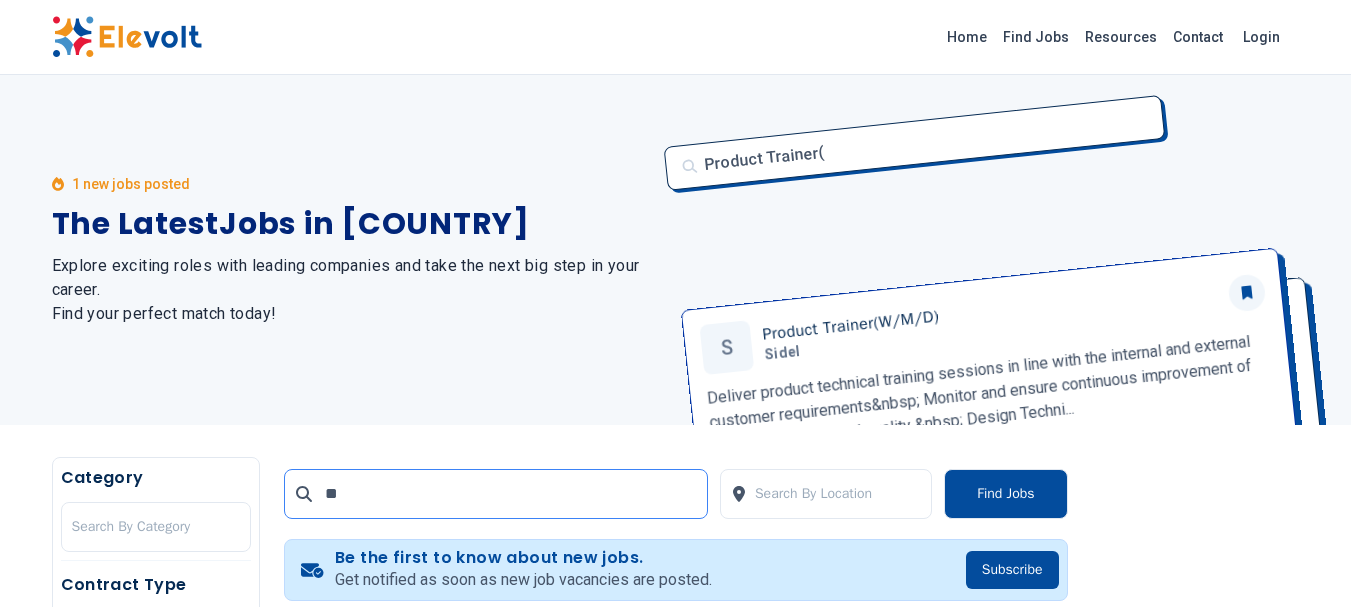 type on "*" 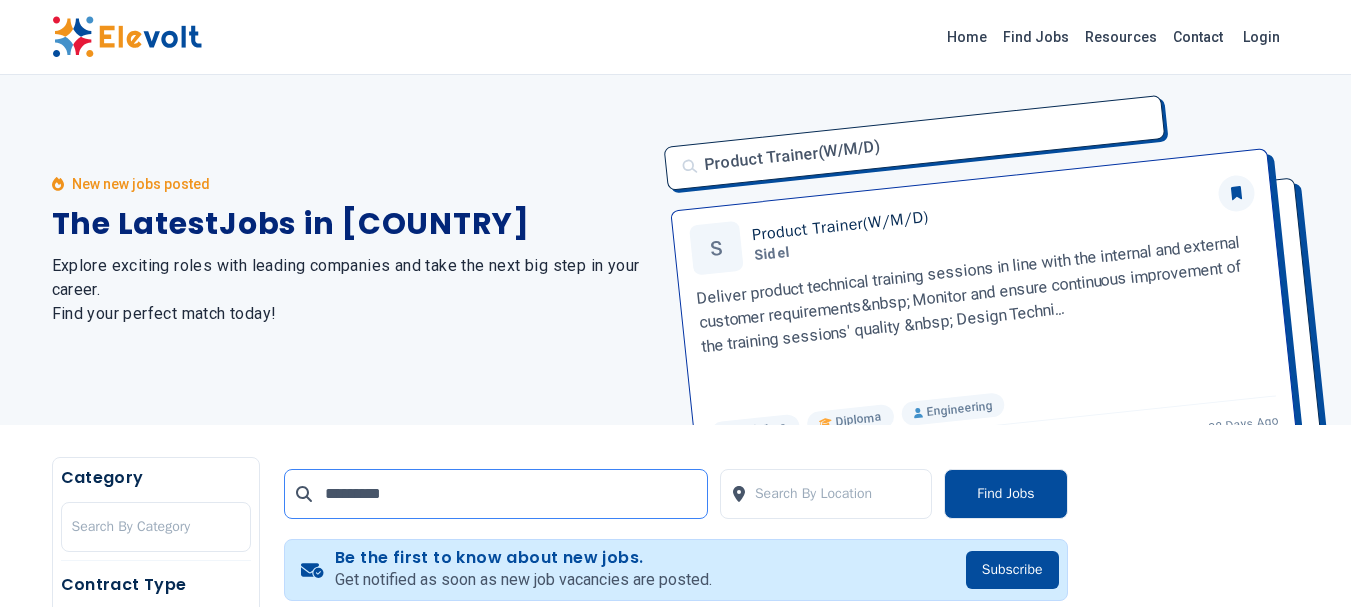 click at bounding box center (0, 0) 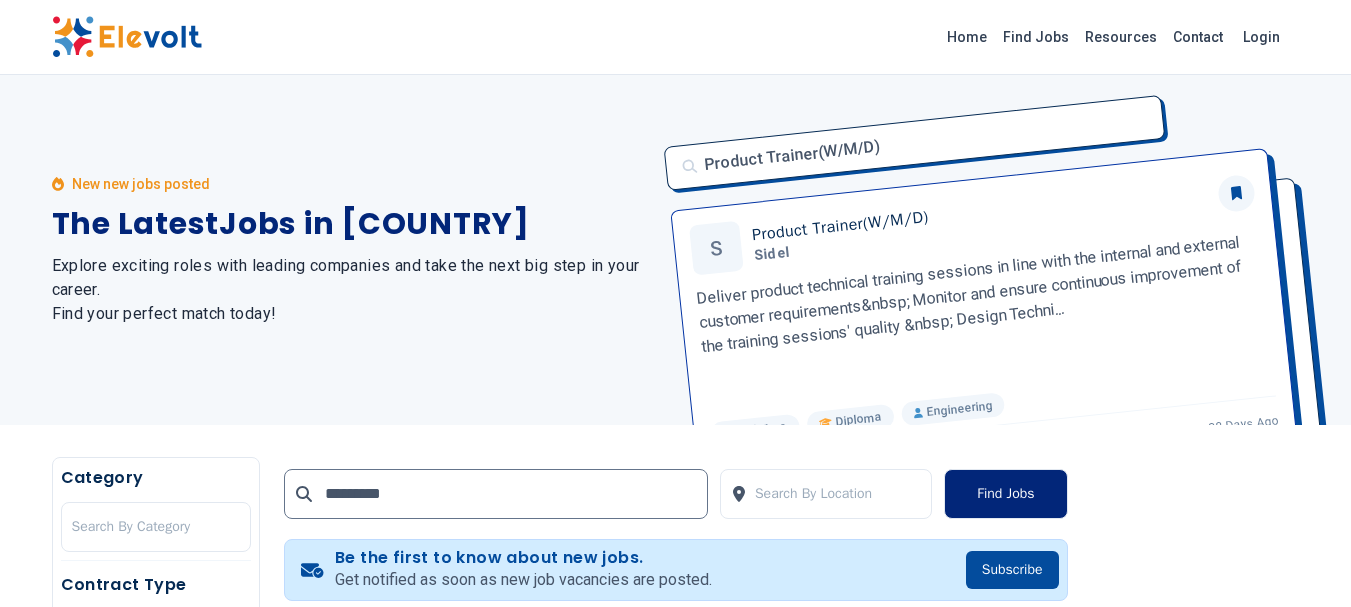 click on "Find Jobs" at bounding box center (1005, 494) 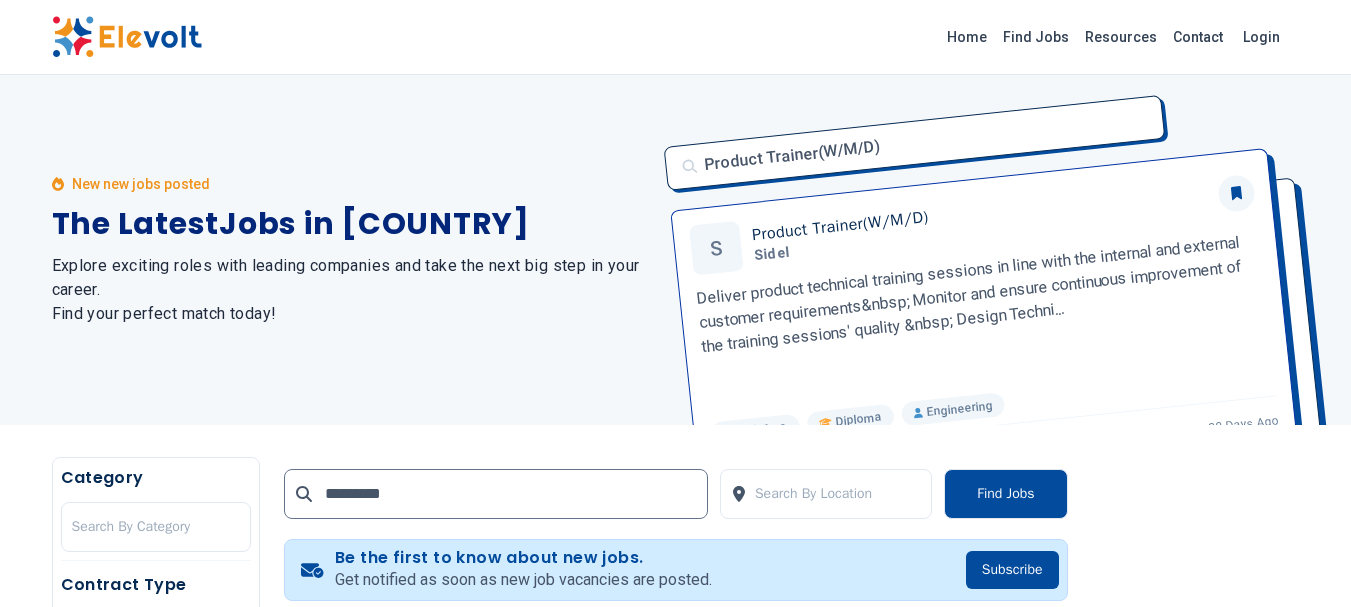 scroll, scrollTop: 500, scrollLeft: 0, axis: vertical 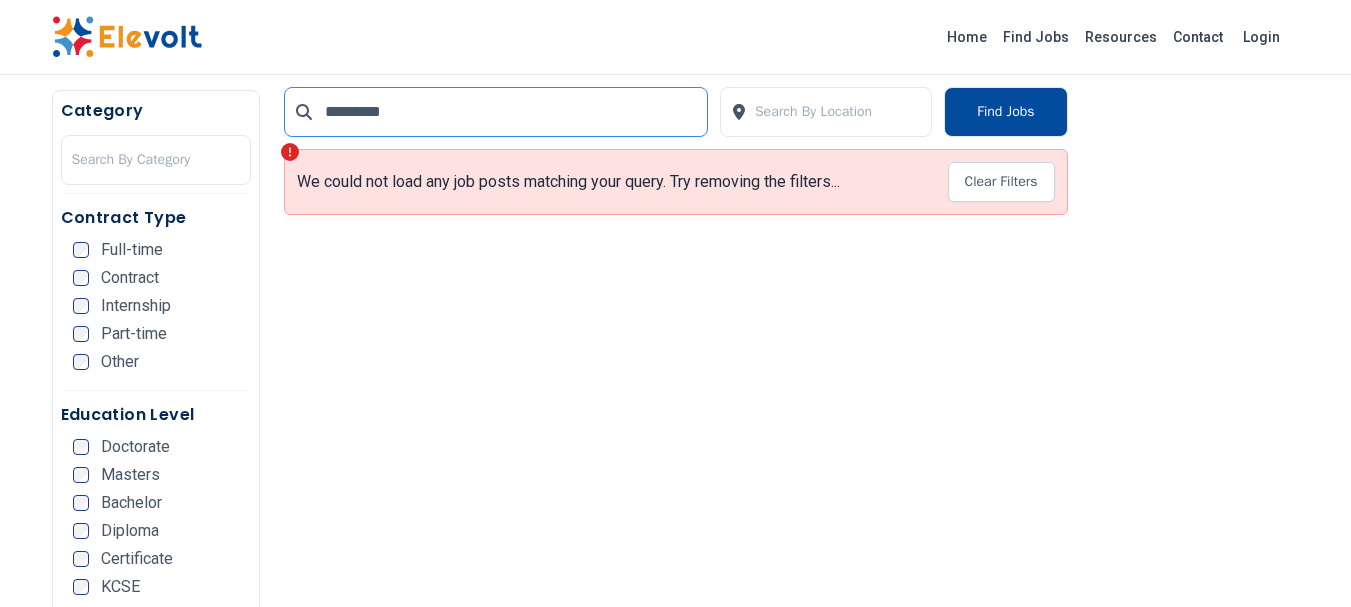 drag, startPoint x: 422, startPoint y: 112, endPoint x: 291, endPoint y: 112, distance: 131 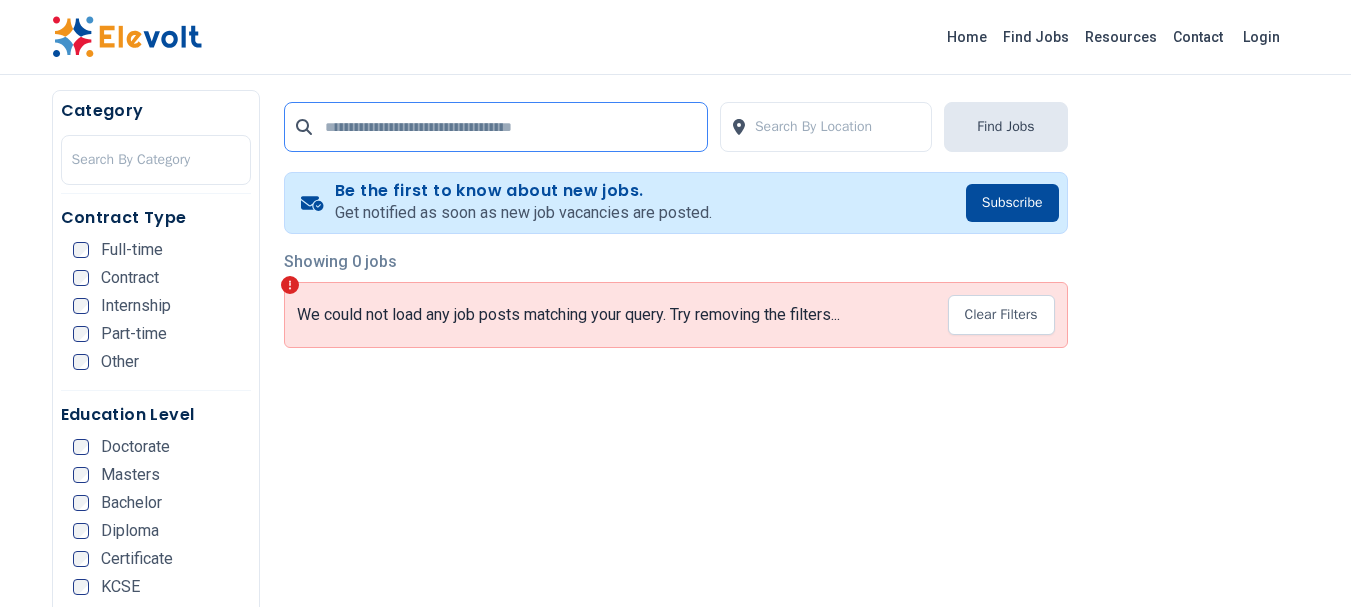 scroll, scrollTop: 0, scrollLeft: 0, axis: both 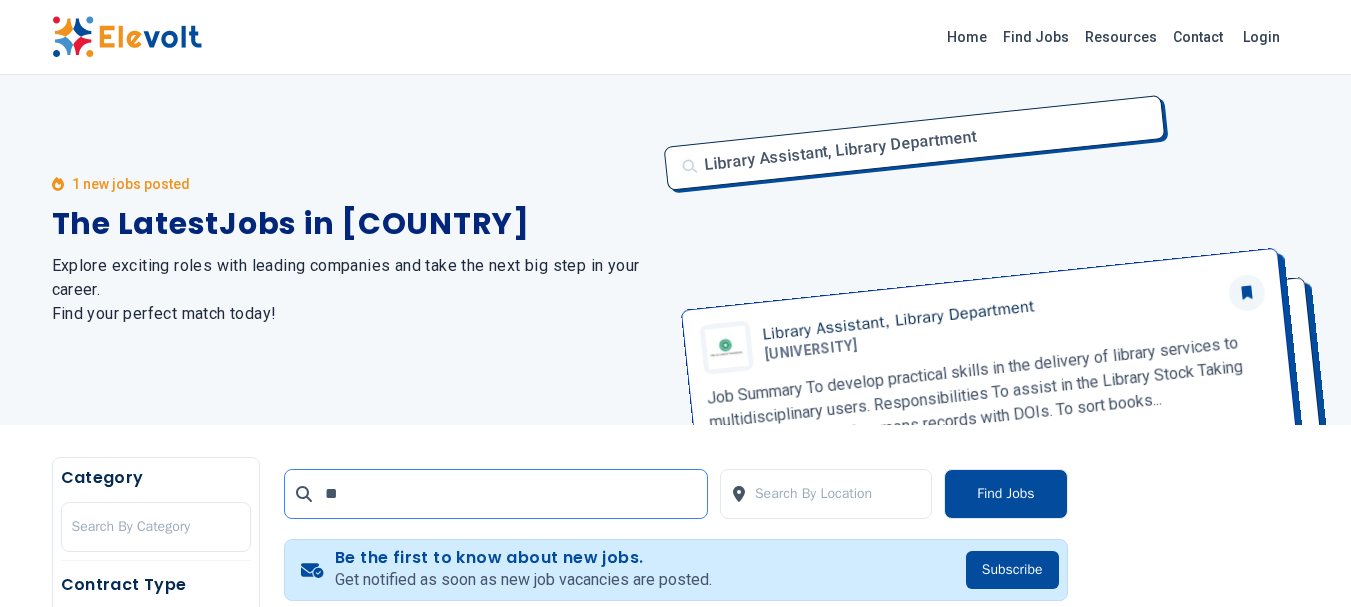 type on "*" 